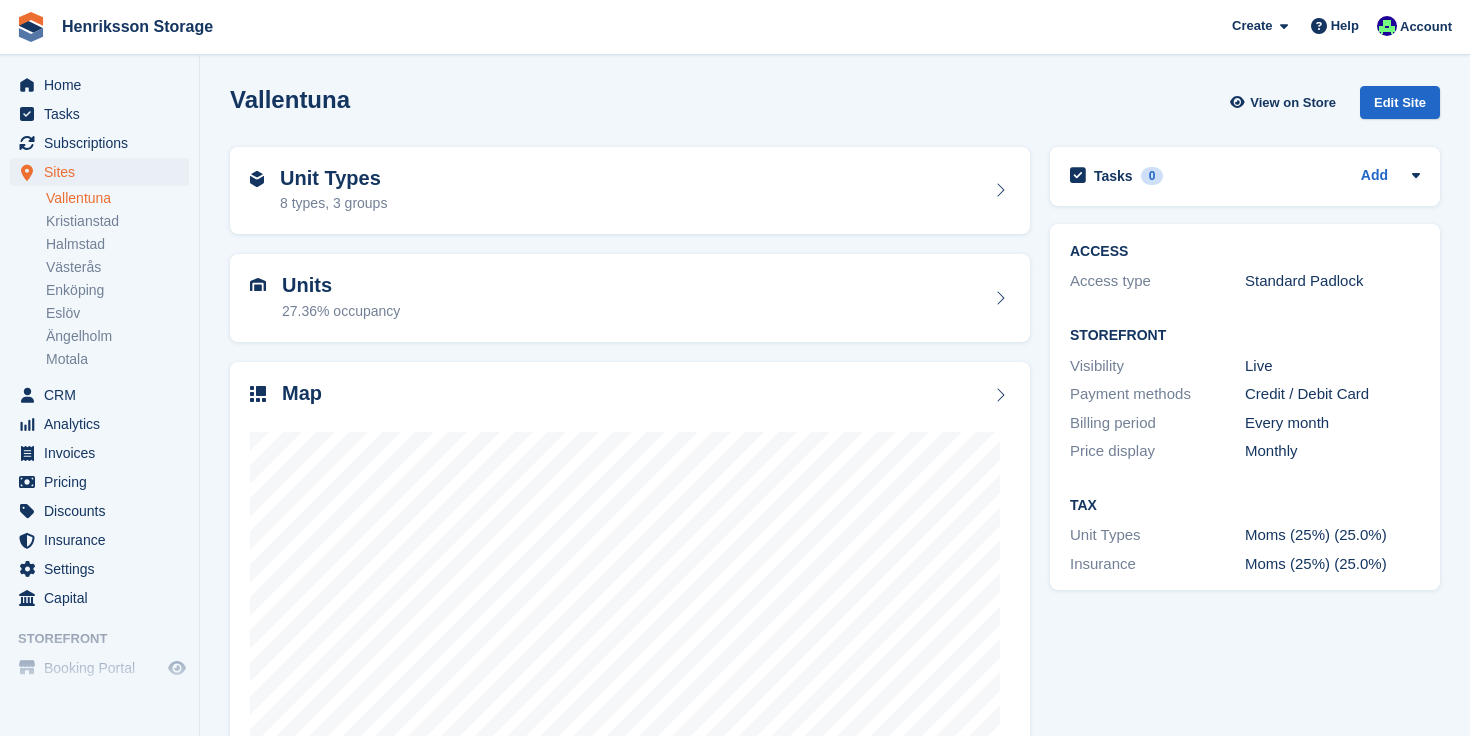 scroll, scrollTop: 0, scrollLeft: 0, axis: both 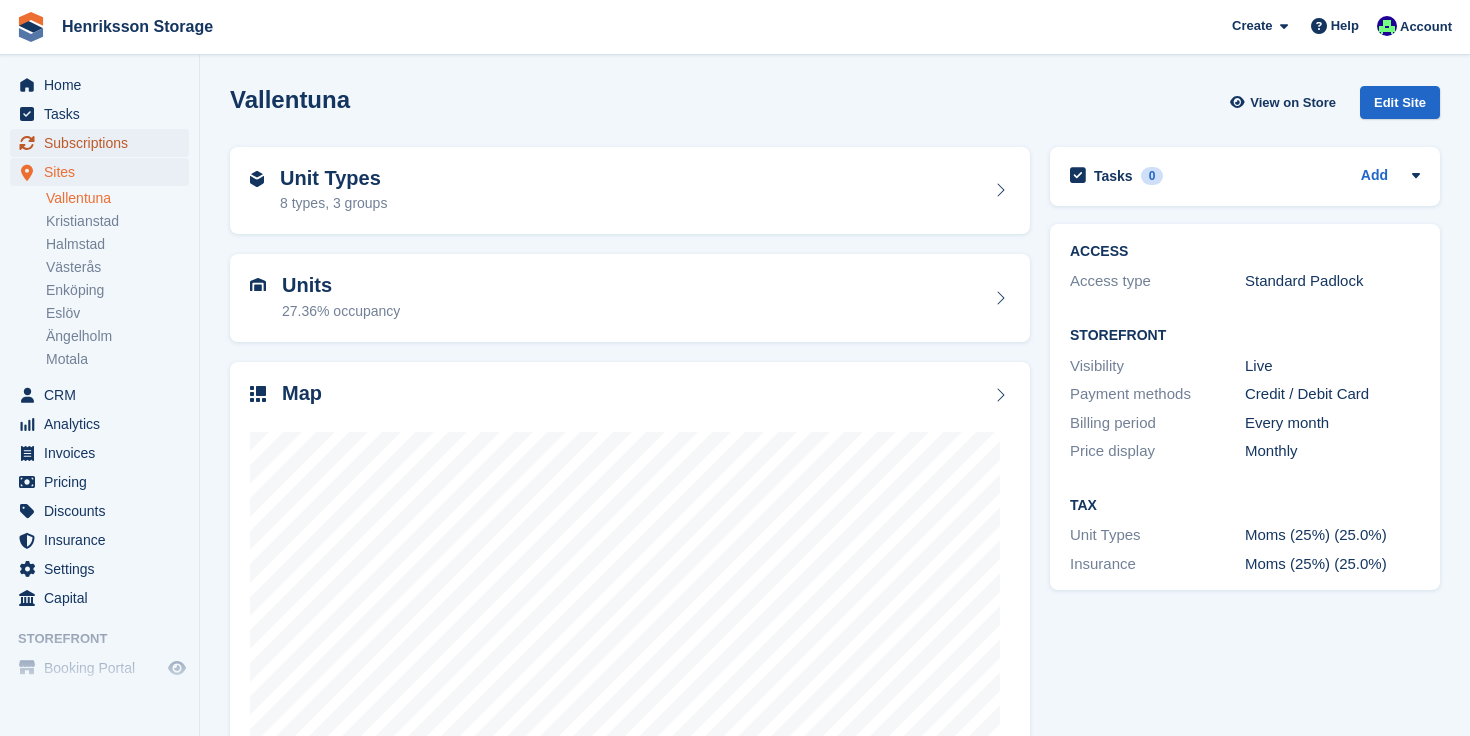 click on "Subscriptions" at bounding box center (104, 143) 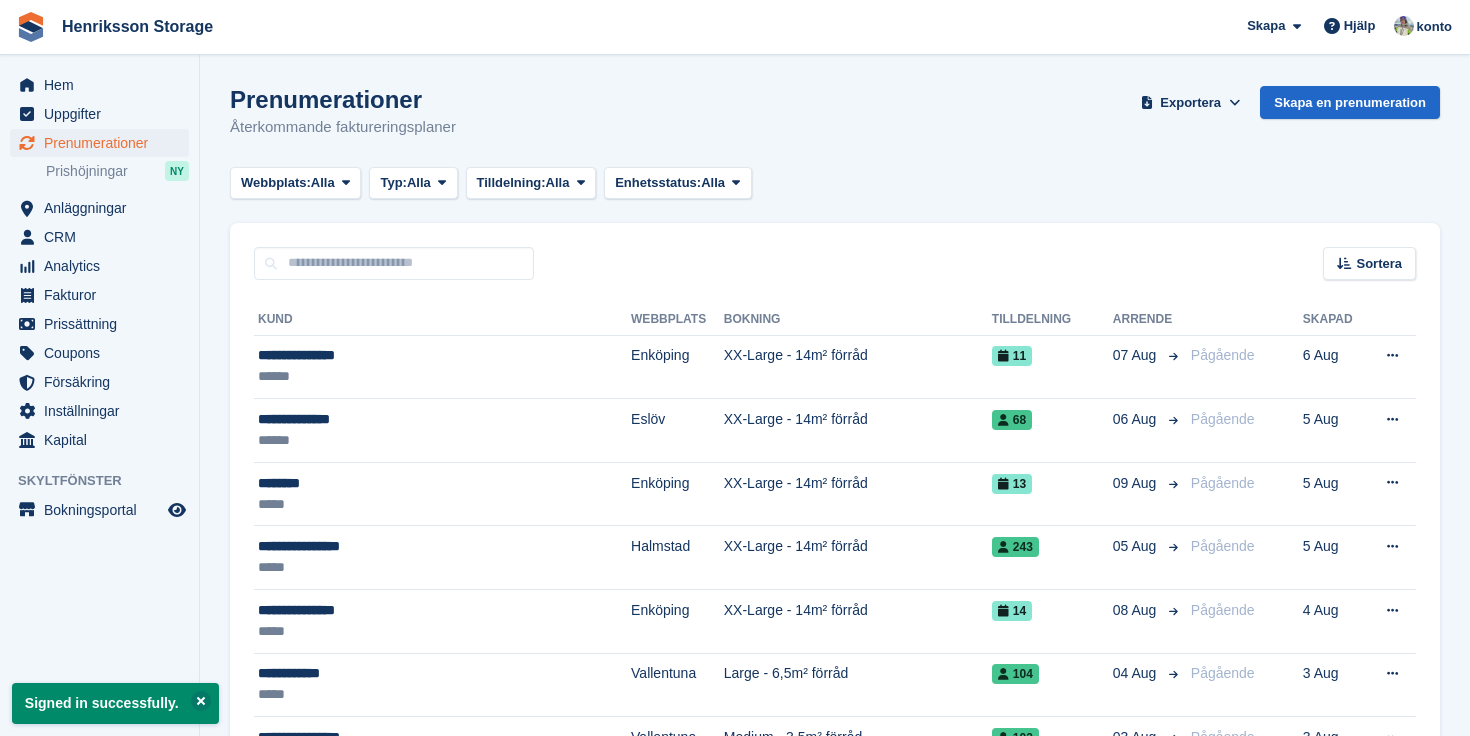 scroll, scrollTop: 0, scrollLeft: 0, axis: both 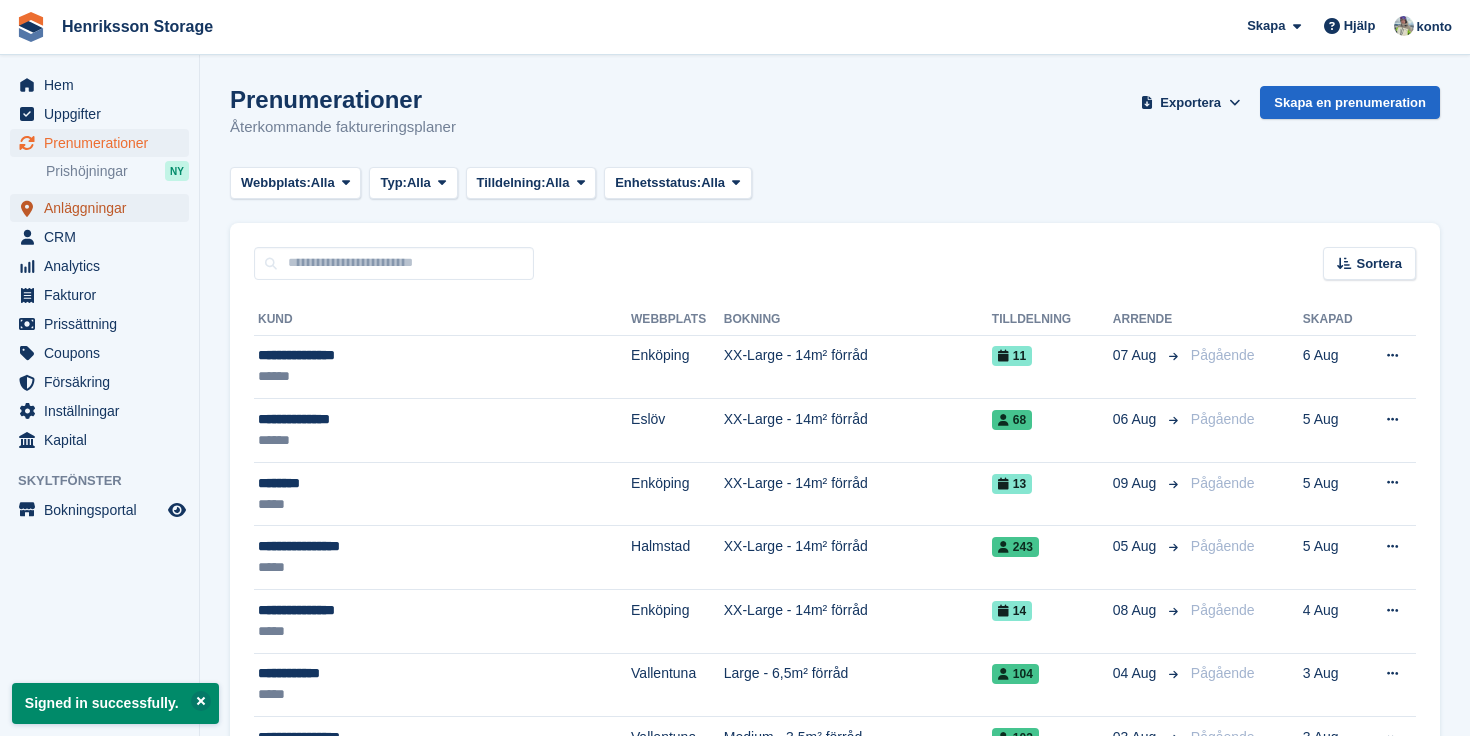 click on "Anläggningar" at bounding box center [104, 208] 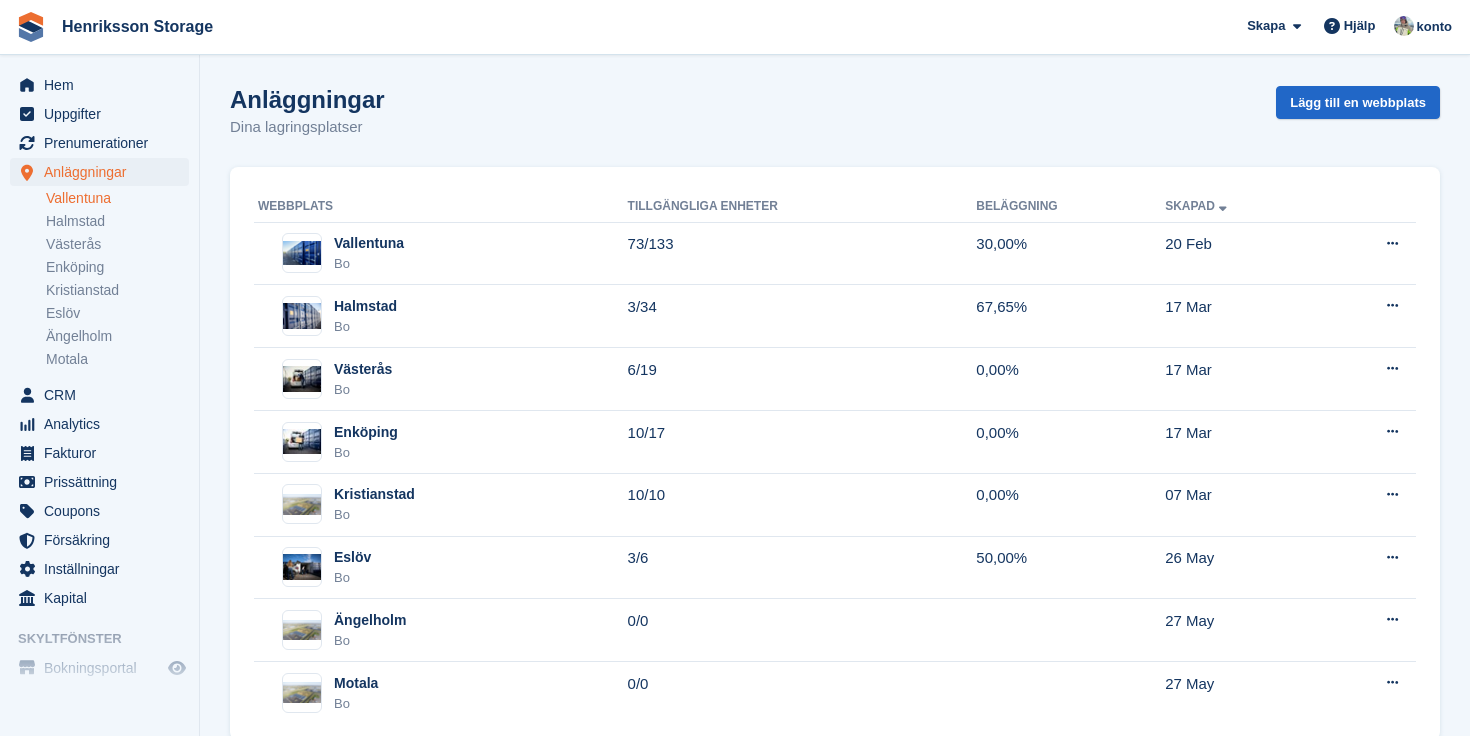 click on "Vallentuna" at bounding box center [117, 198] 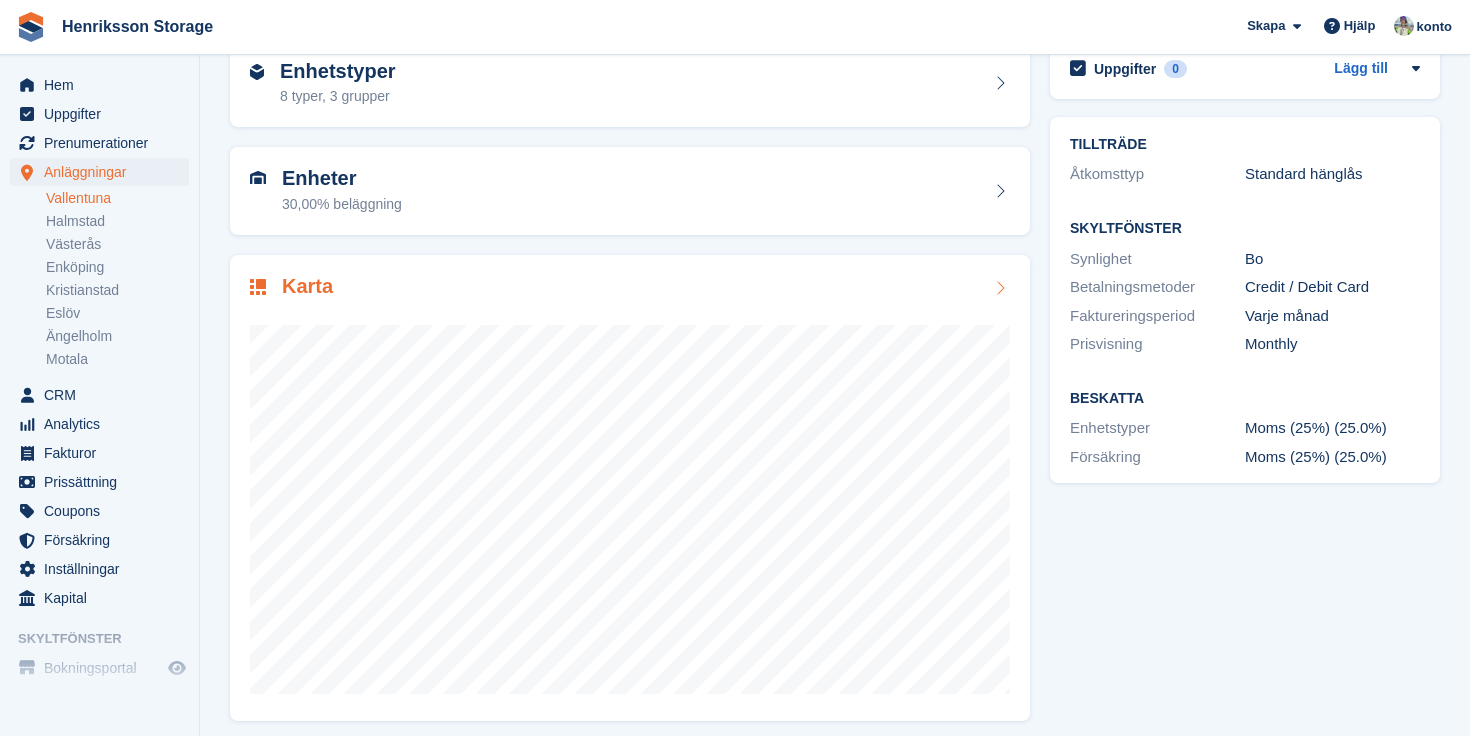 scroll, scrollTop: 117, scrollLeft: 0, axis: vertical 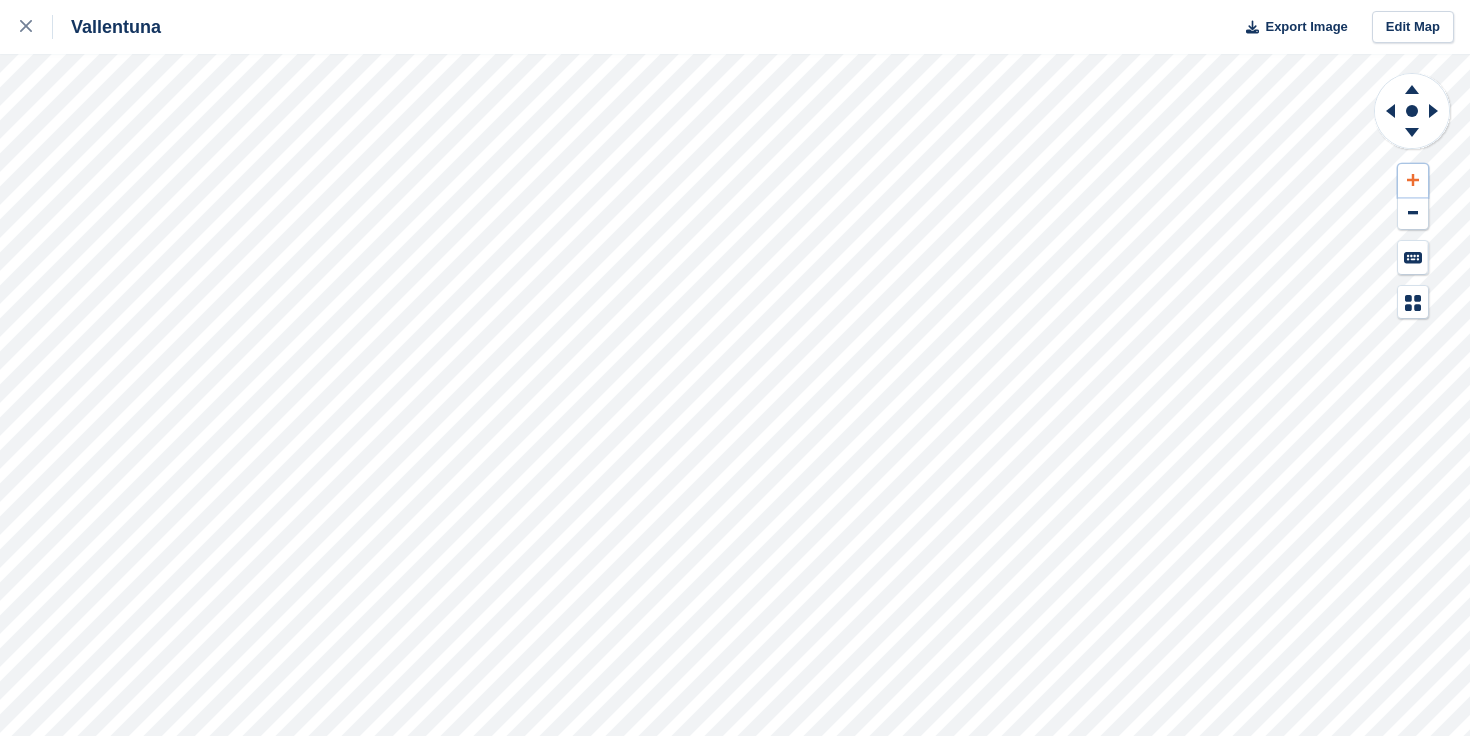 click 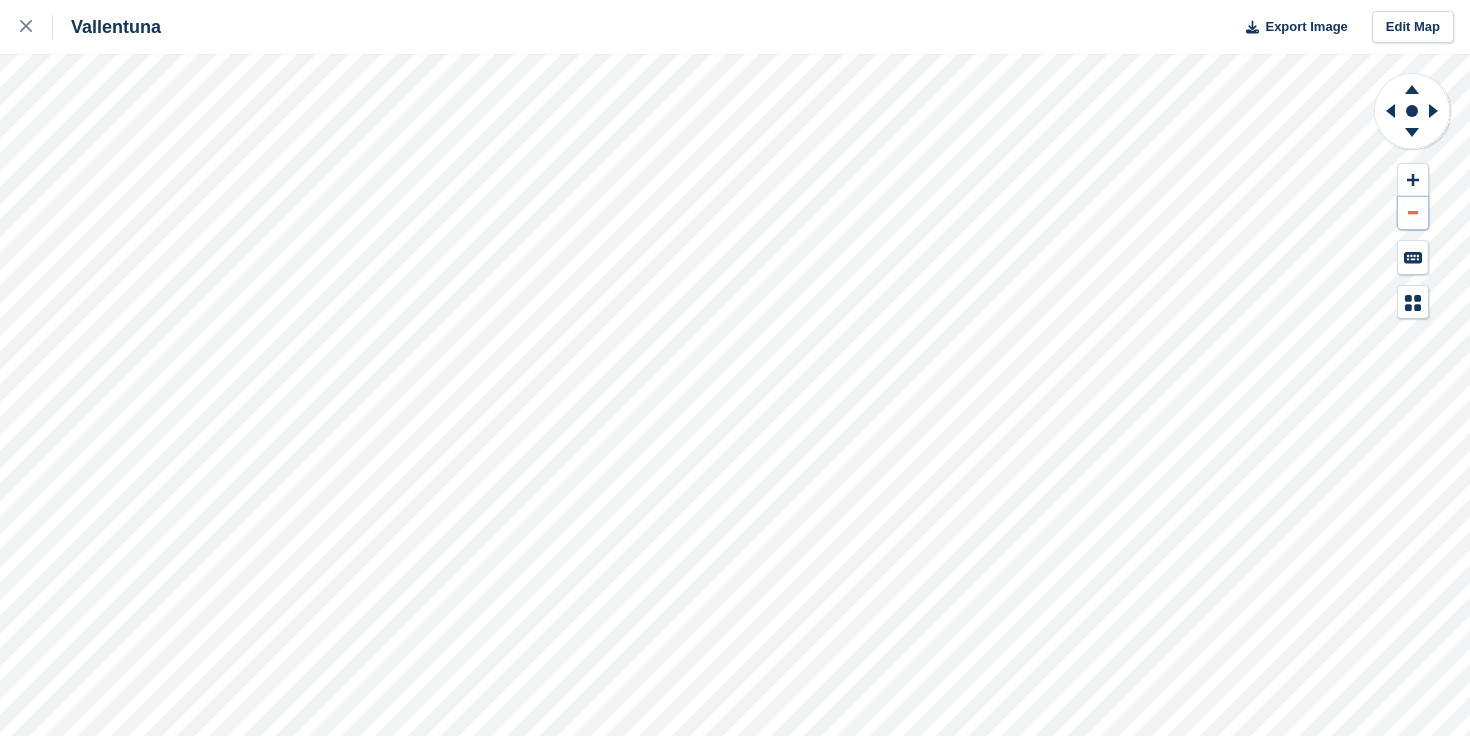 click at bounding box center [1413, 213] 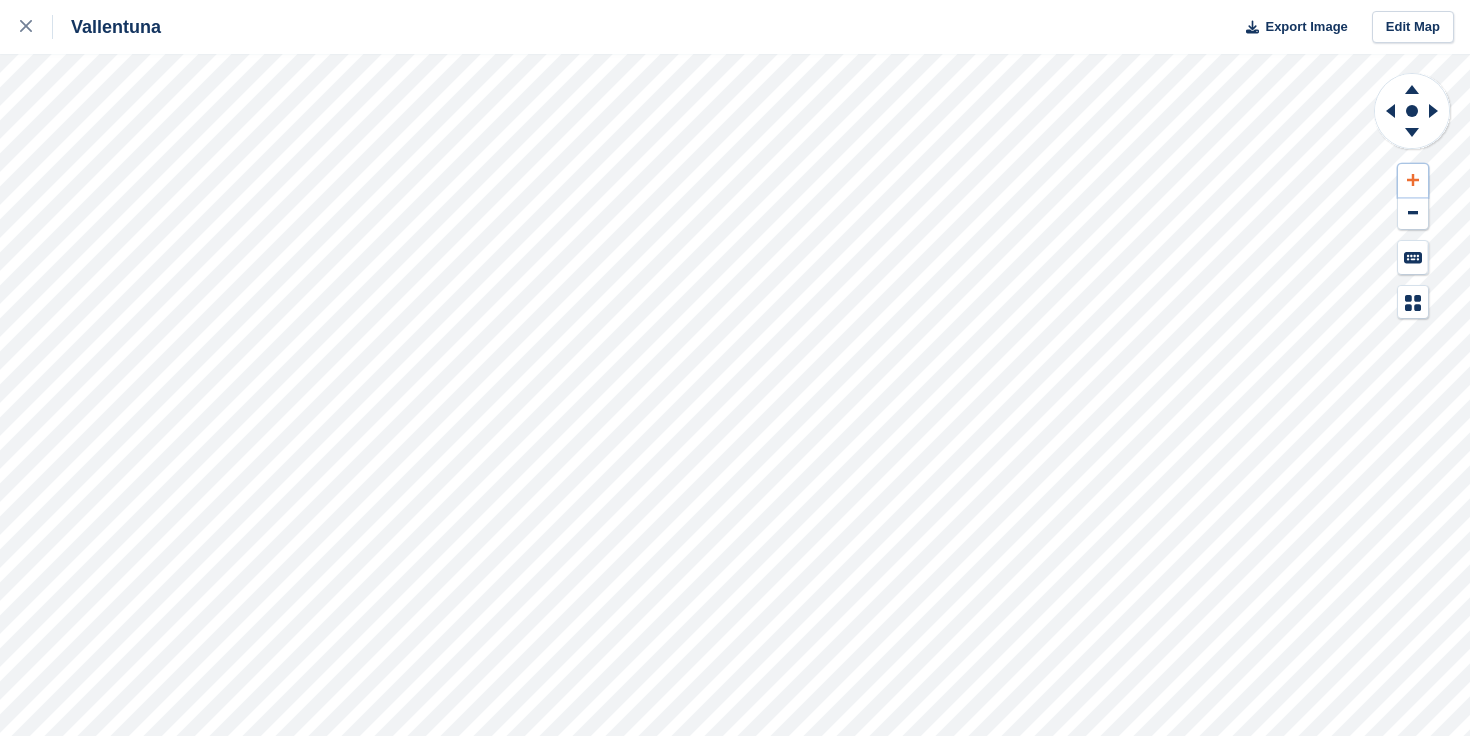 click 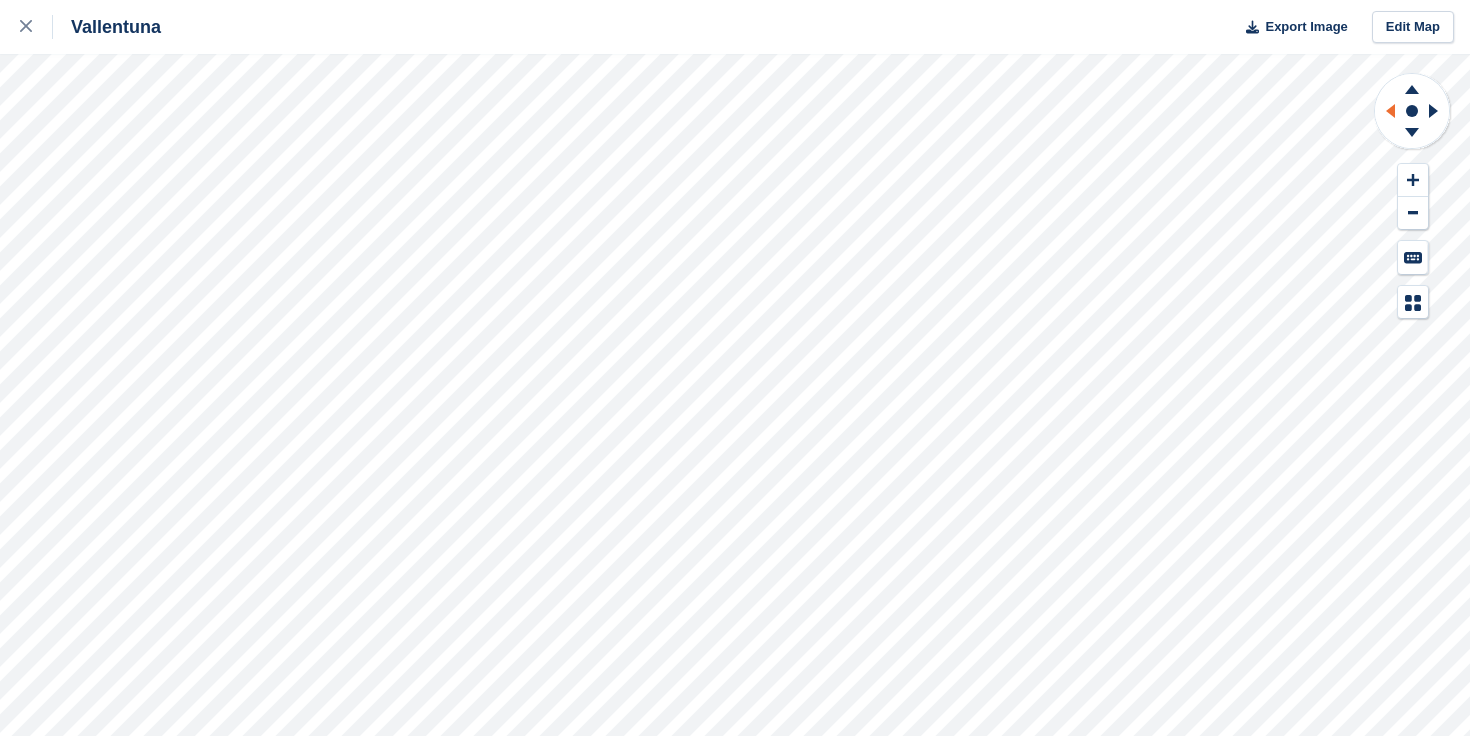 click 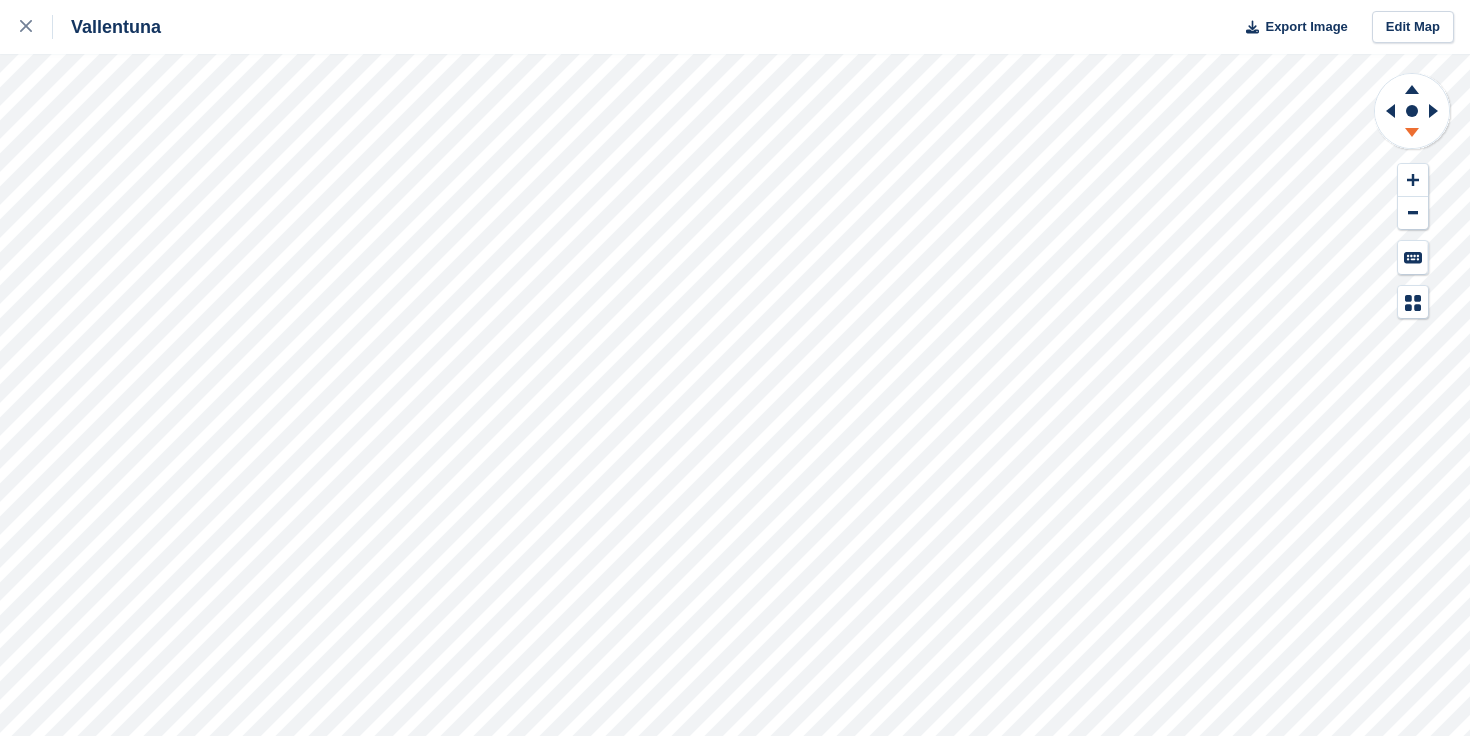 click 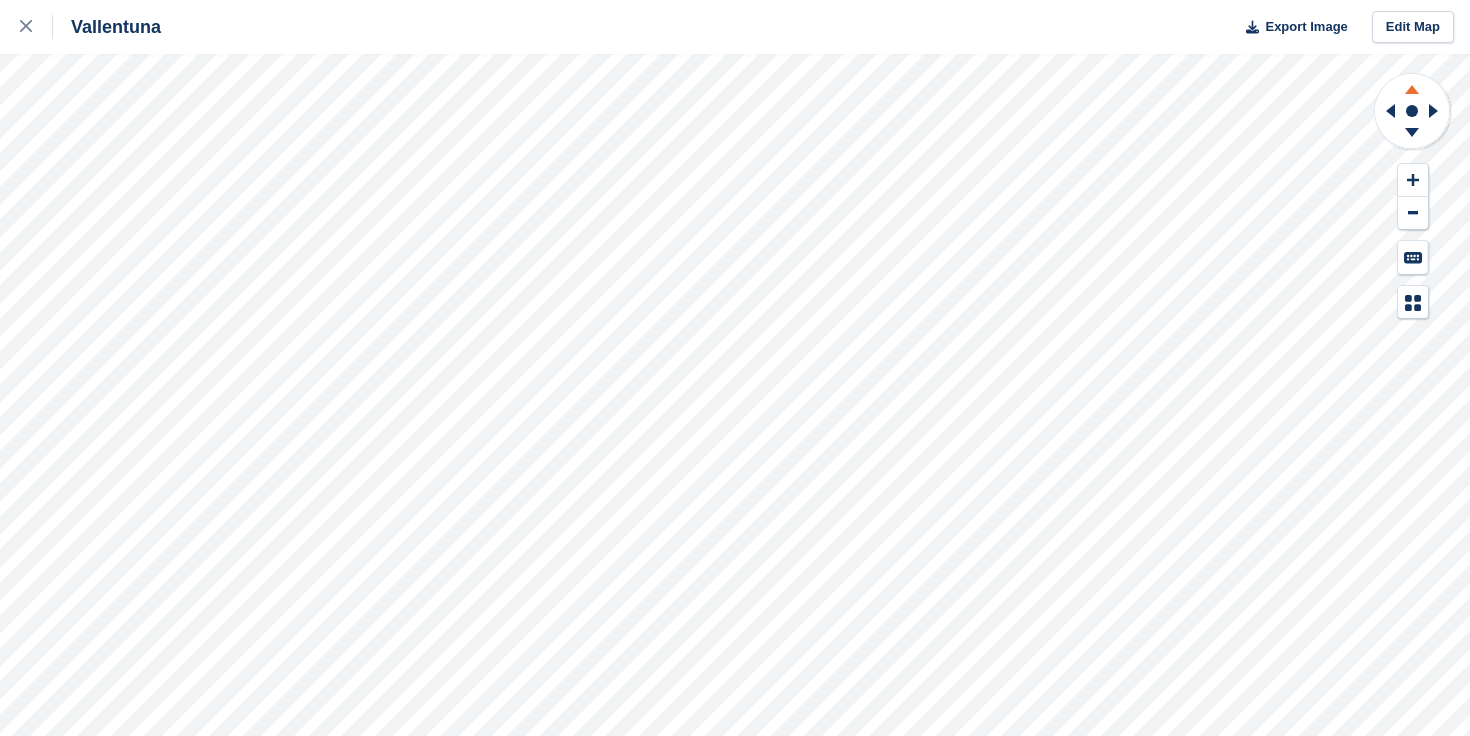 click 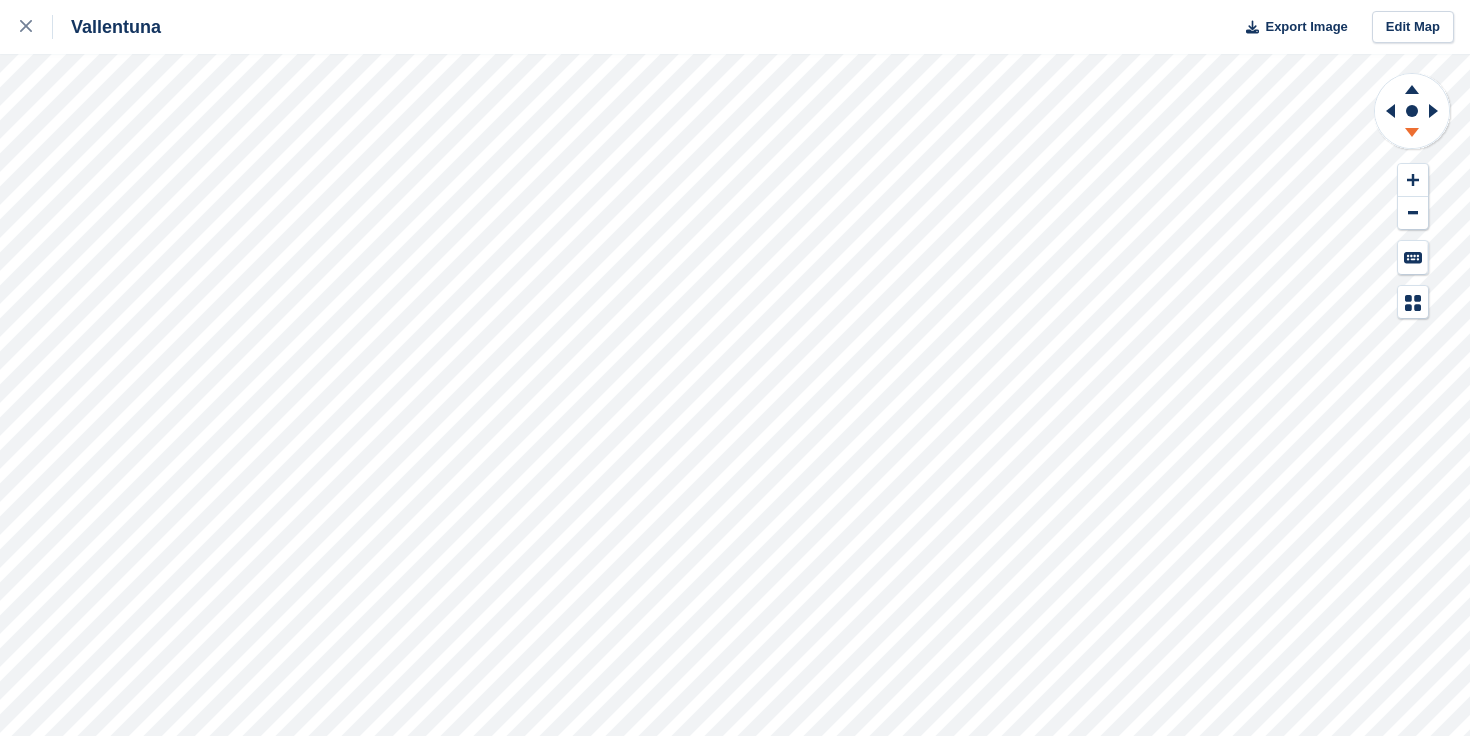 click 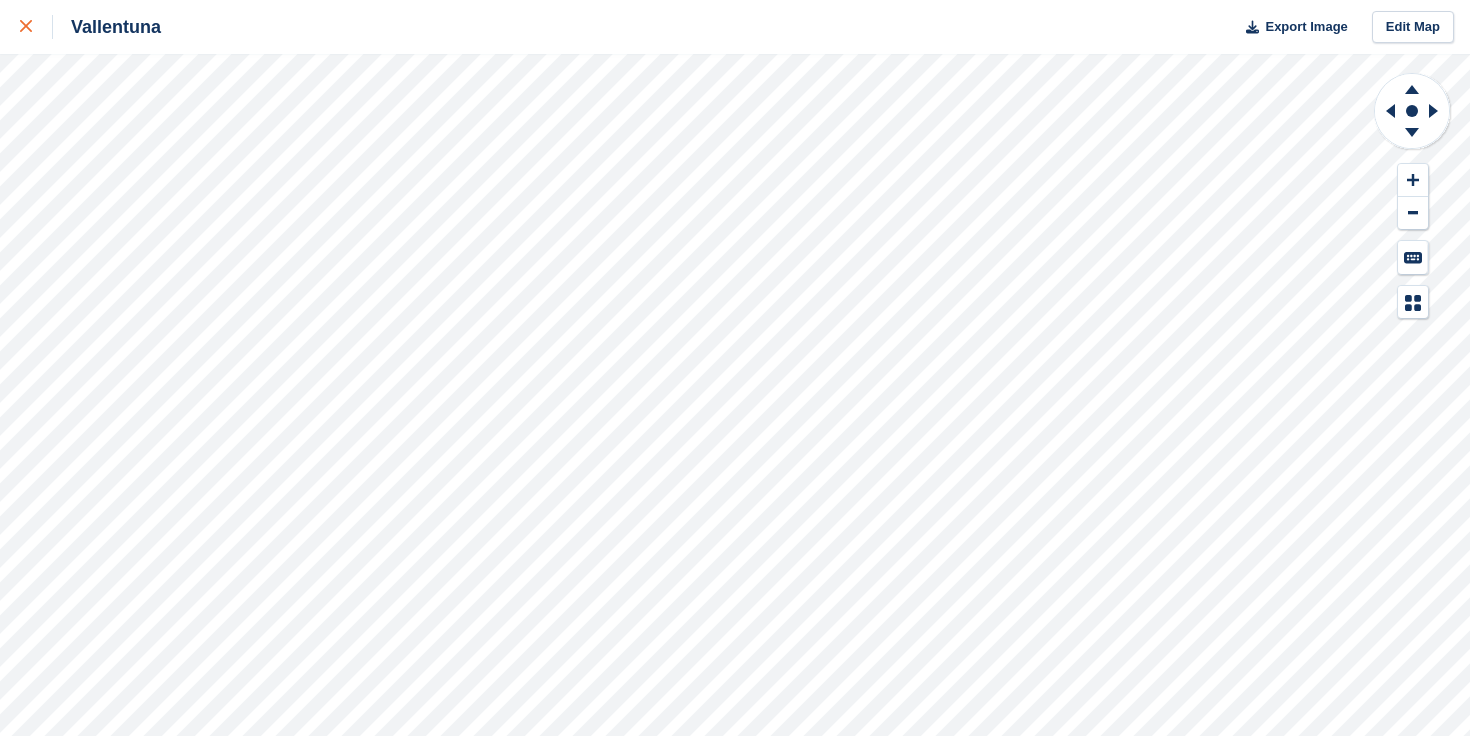 click 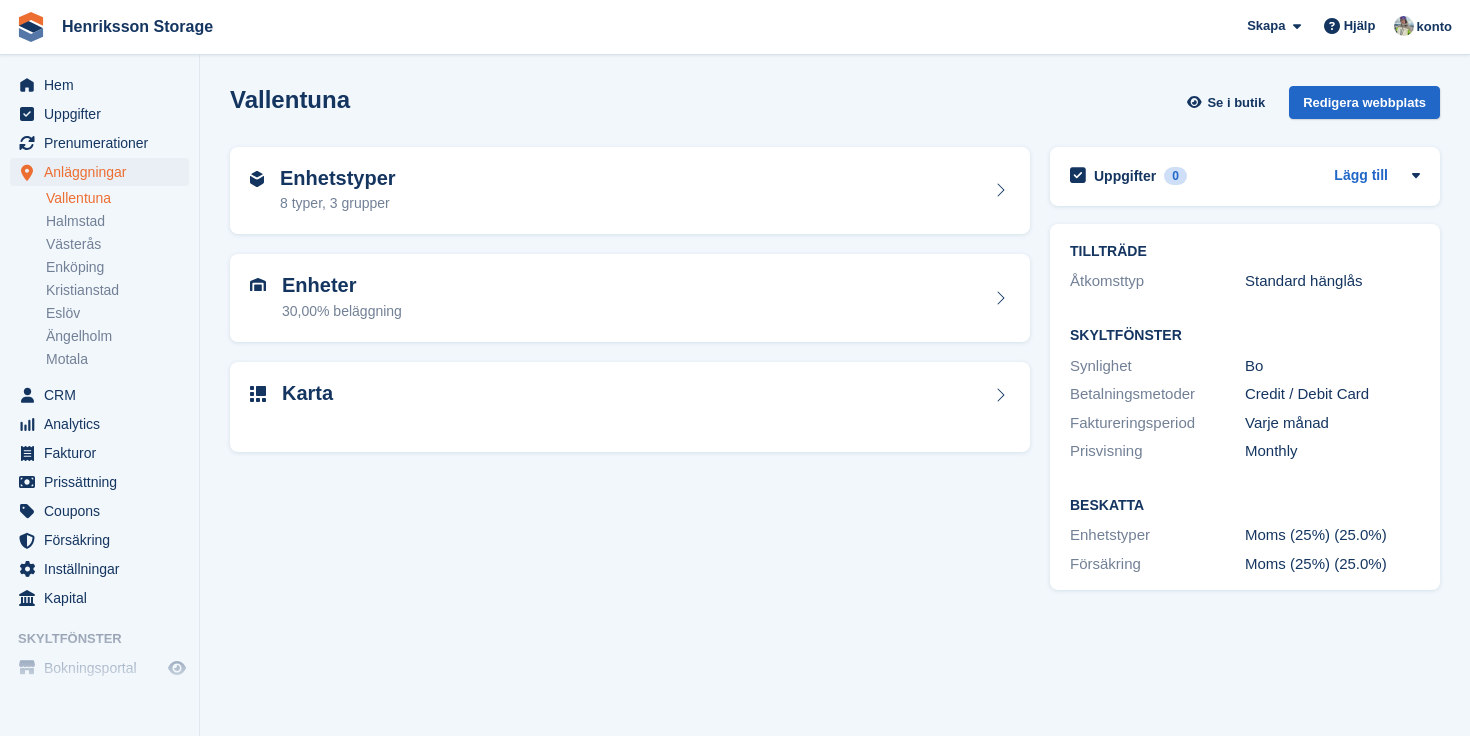 scroll, scrollTop: 0, scrollLeft: 0, axis: both 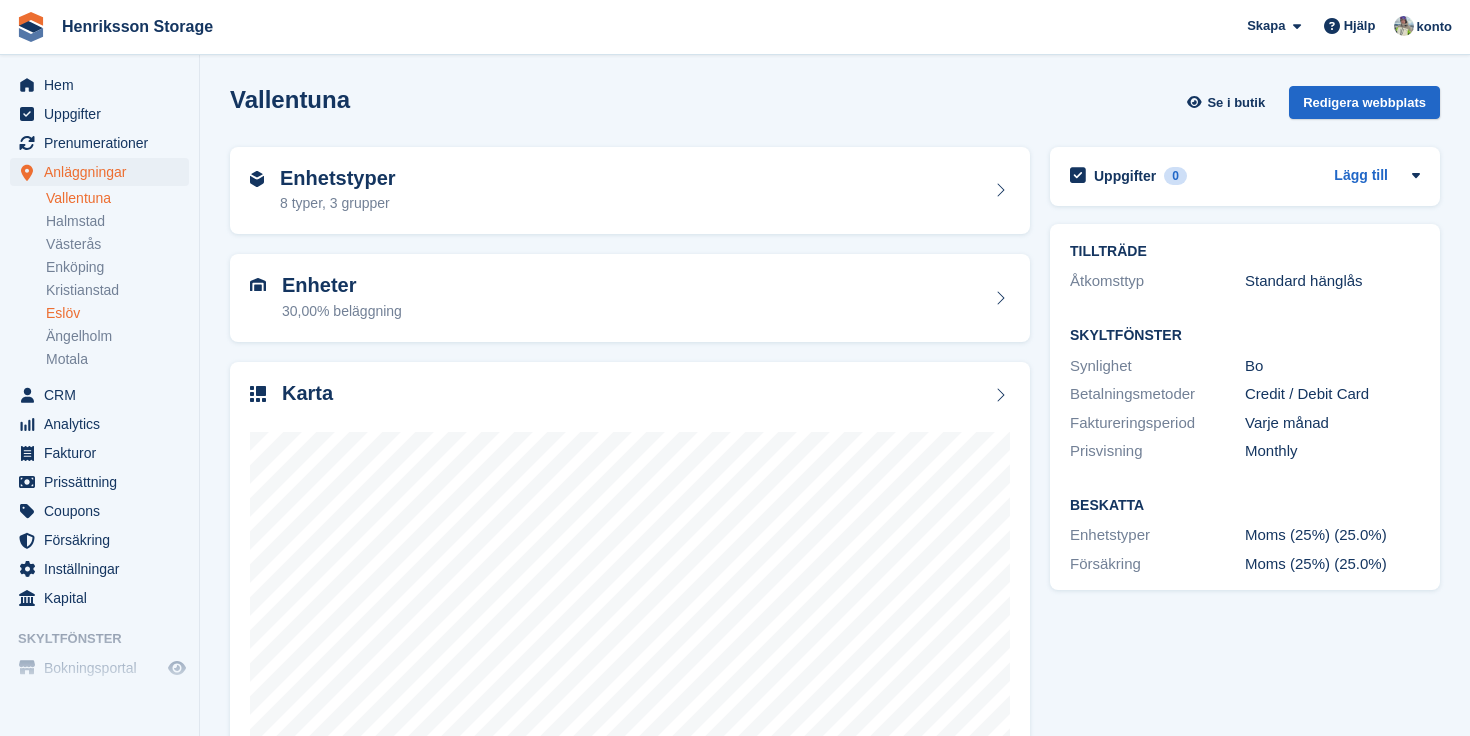 click on "Eslöv" at bounding box center [117, 313] 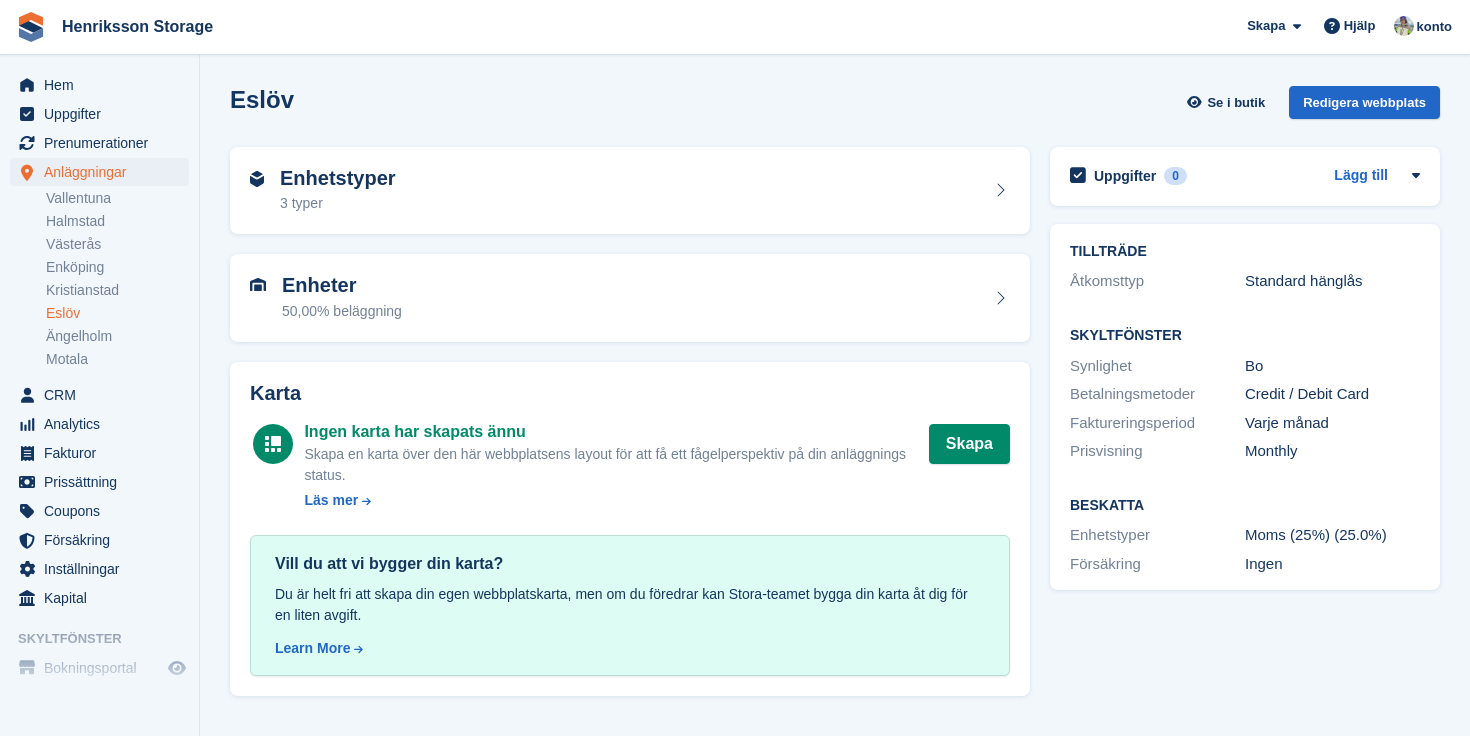scroll, scrollTop: 0, scrollLeft: 0, axis: both 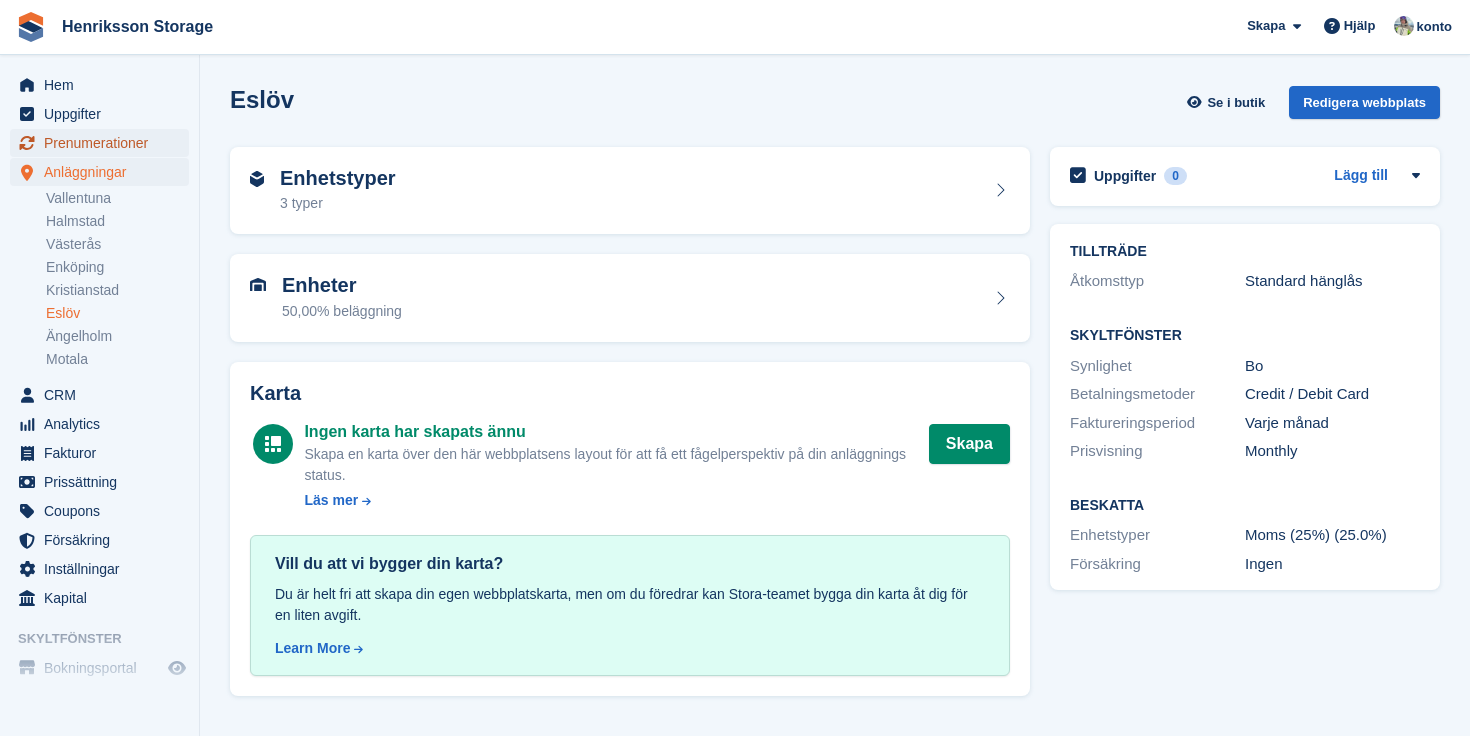 click on "Prenumerationer" at bounding box center [104, 143] 